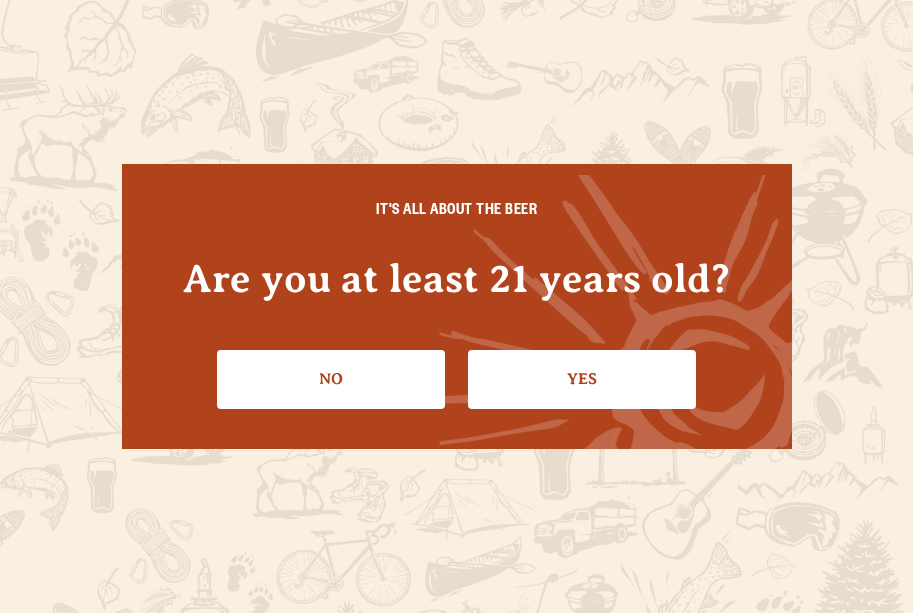 scroll, scrollTop: 0, scrollLeft: 0, axis: both 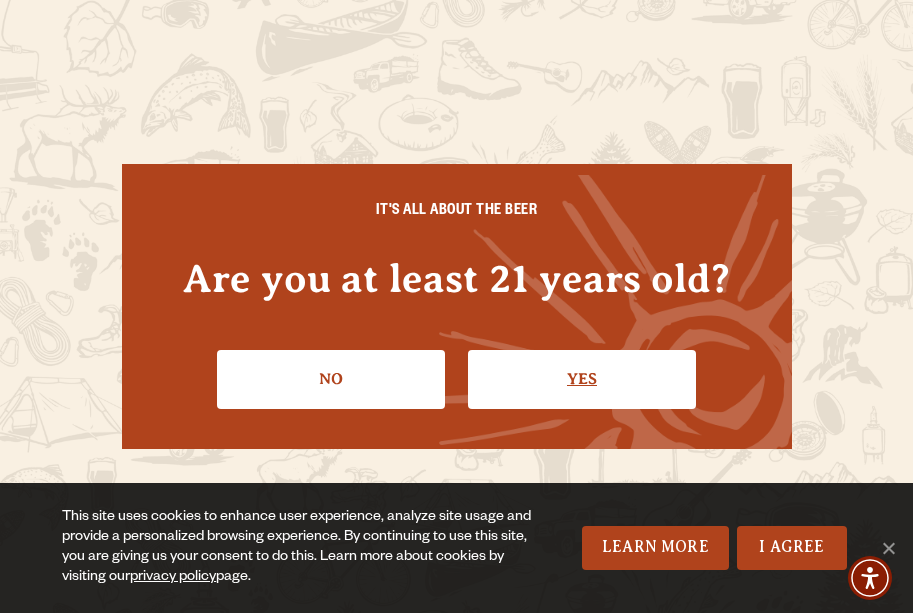 click on "Yes" at bounding box center [582, 379] 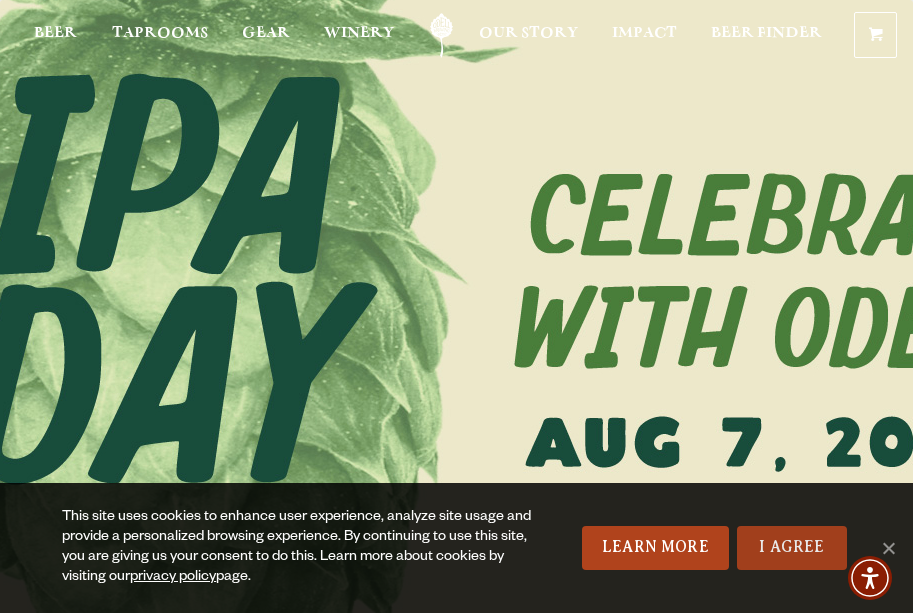 click on "I Agree" at bounding box center [792, 548] 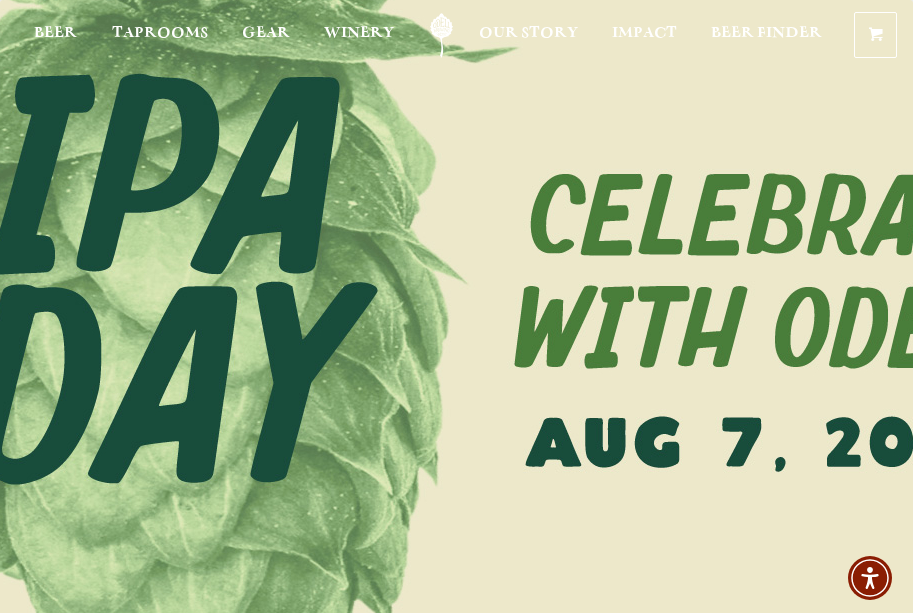 click at bounding box center [441, 35] 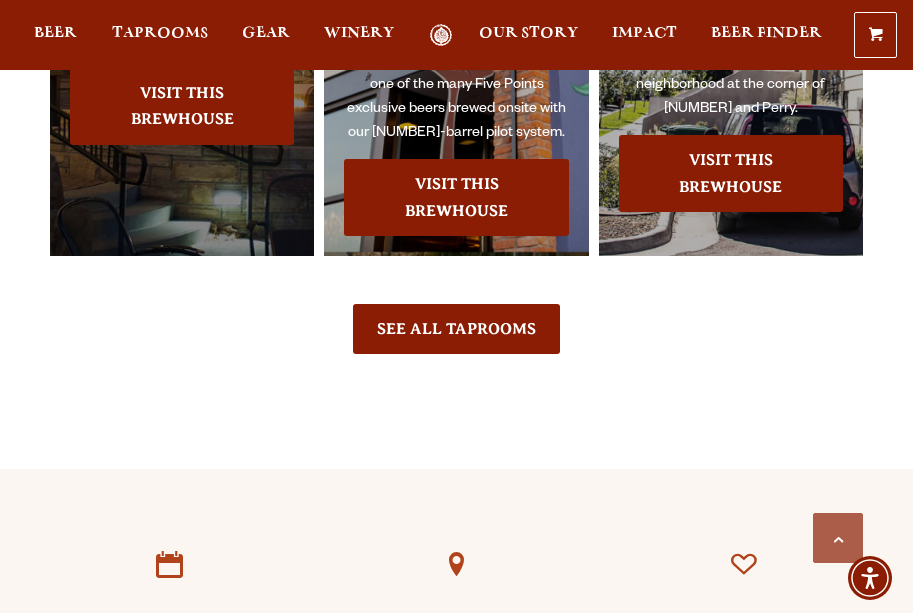 scroll, scrollTop: 4891, scrollLeft: 0, axis: vertical 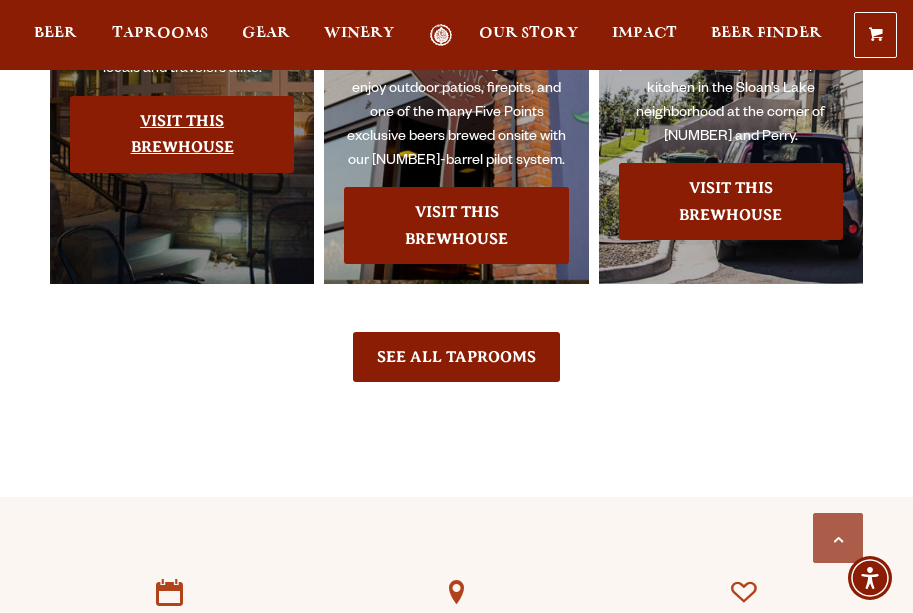 click on "Visit this Brewhouse" at bounding box center [182, 134] 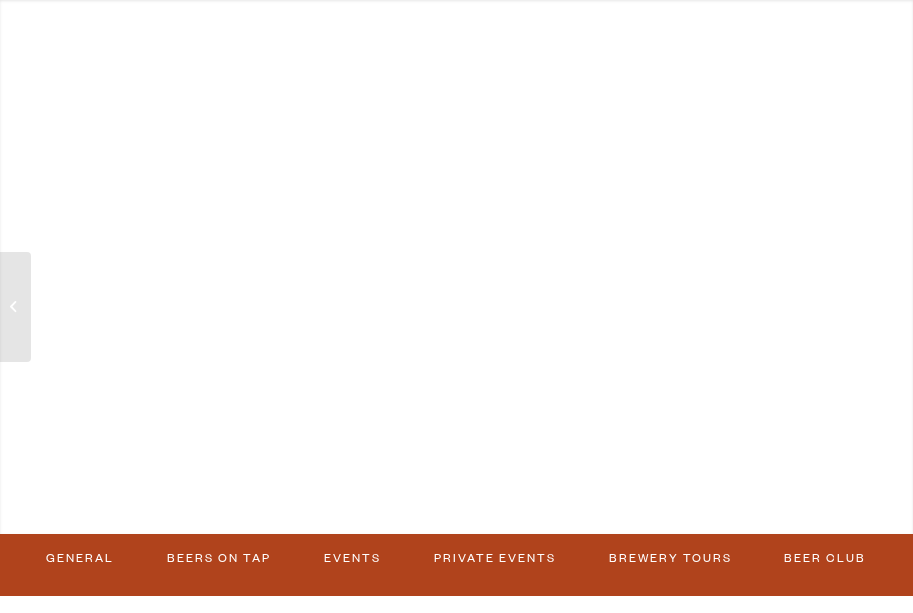 scroll, scrollTop: 0, scrollLeft: 0, axis: both 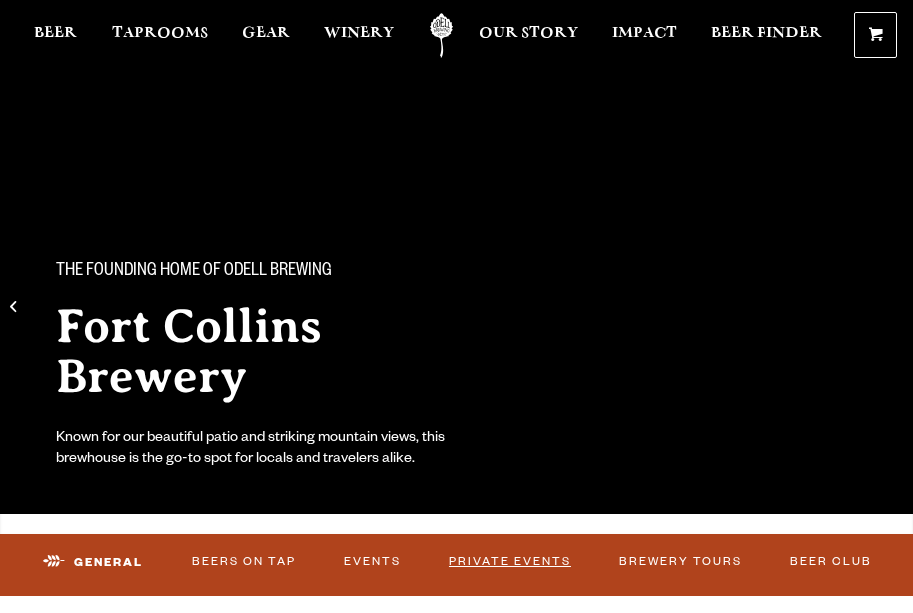 click on "Private Events" at bounding box center (510, 562) 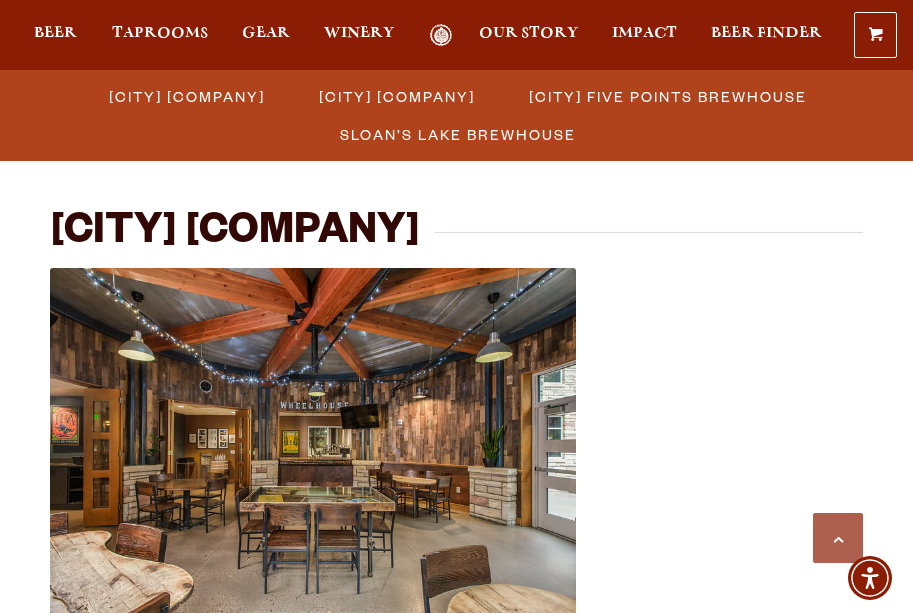 scroll, scrollTop: 525, scrollLeft: 0, axis: vertical 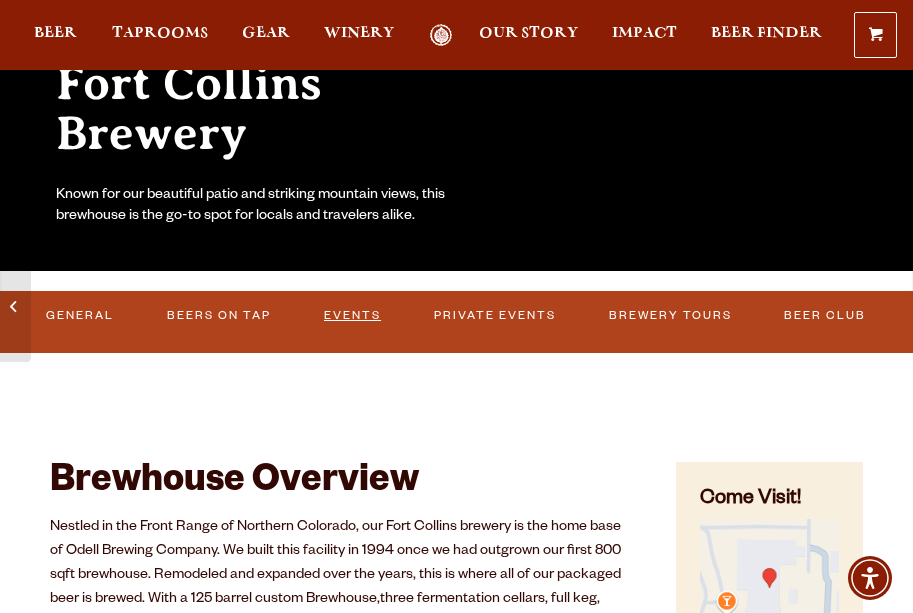 click on "Events" at bounding box center [353, 317] 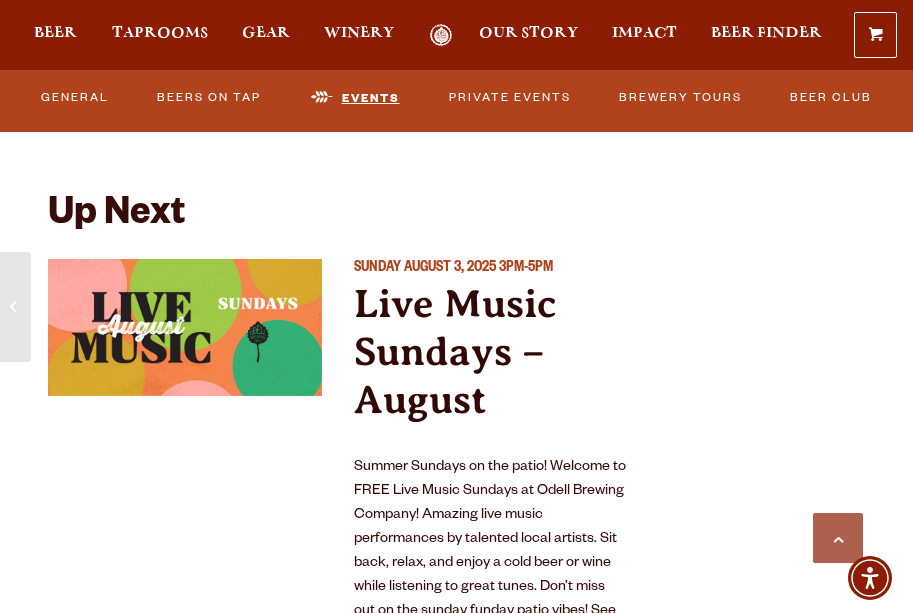 scroll, scrollTop: 8191, scrollLeft: 0, axis: vertical 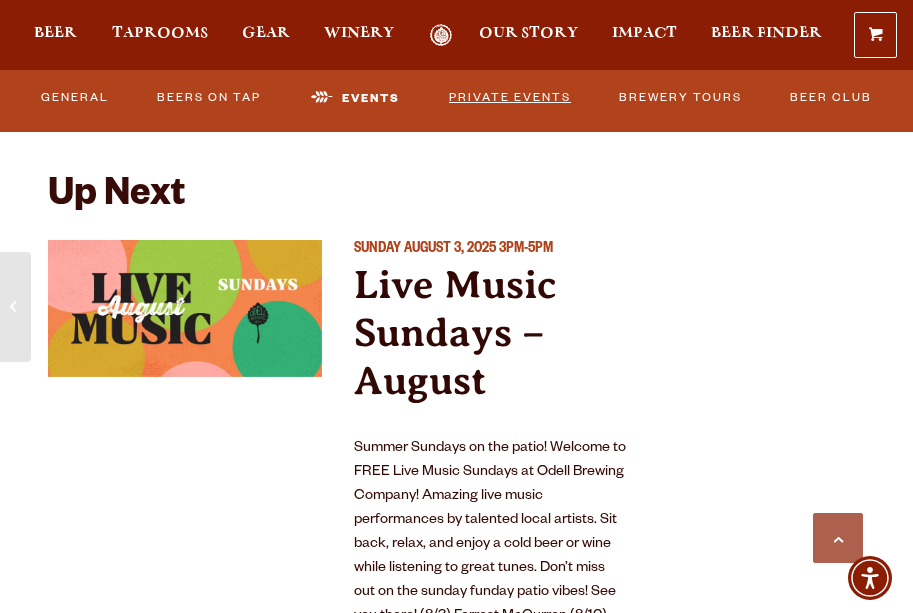 click on "Private Events" at bounding box center (510, 99) 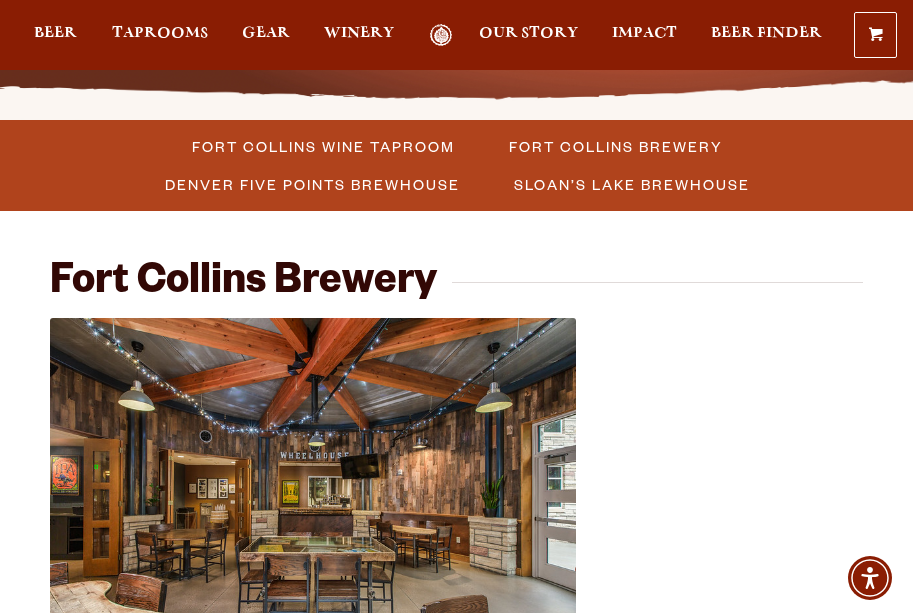 scroll, scrollTop: 466, scrollLeft: 0, axis: vertical 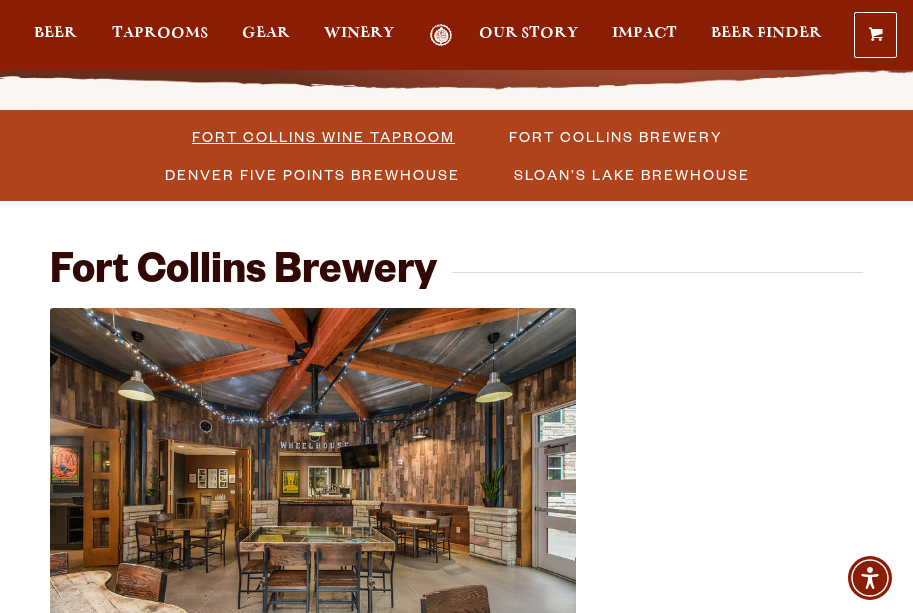 click on "Fort Collins Wine Taproom" at bounding box center [323, 136] 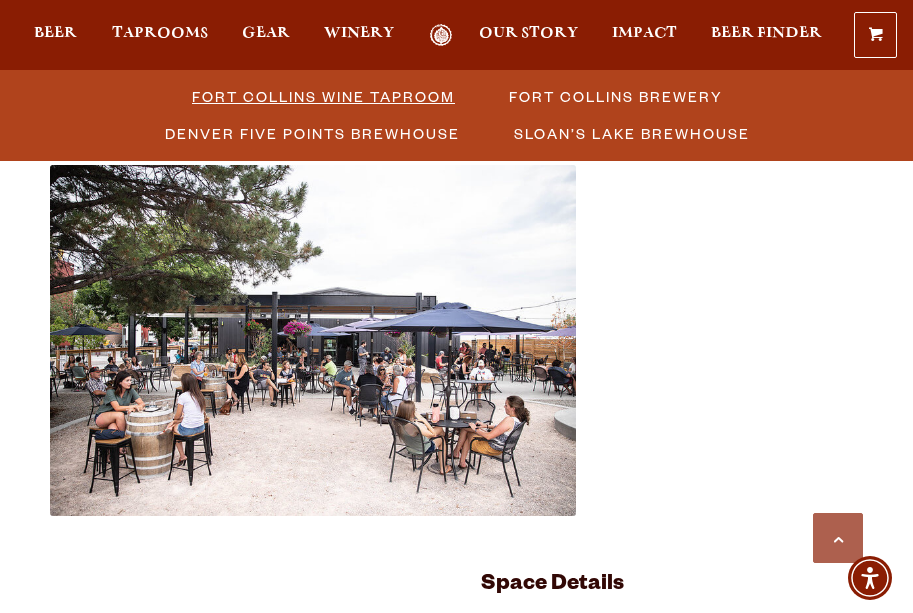 scroll, scrollTop: 2885, scrollLeft: 0, axis: vertical 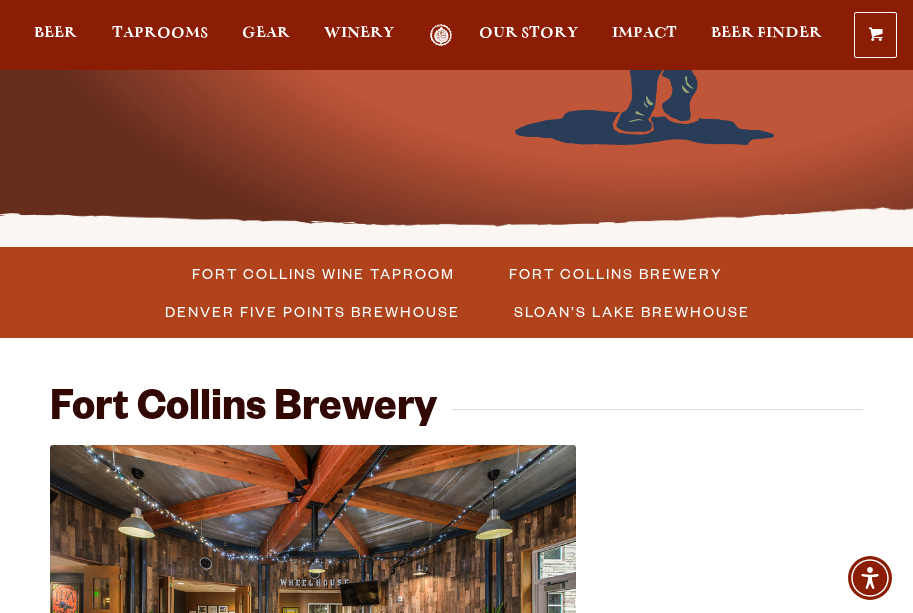 click at bounding box center [441, 35] 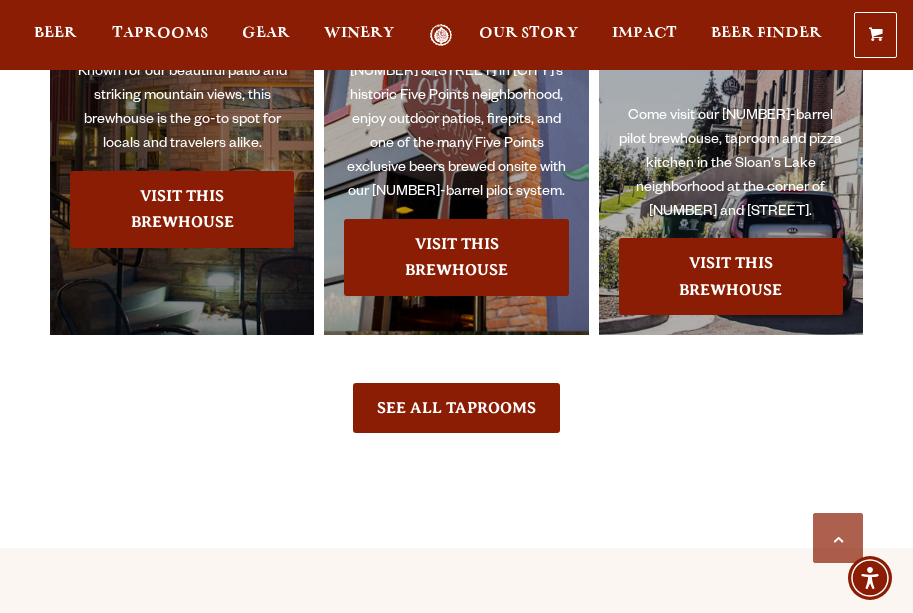scroll, scrollTop: 4834, scrollLeft: 0, axis: vertical 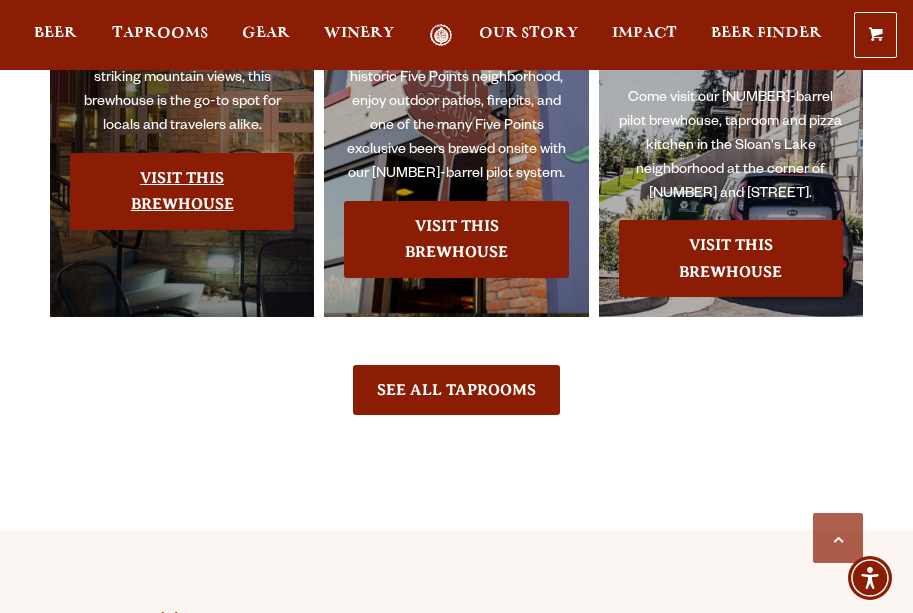 click on "Visit this Brewhouse" at bounding box center [182, 191] 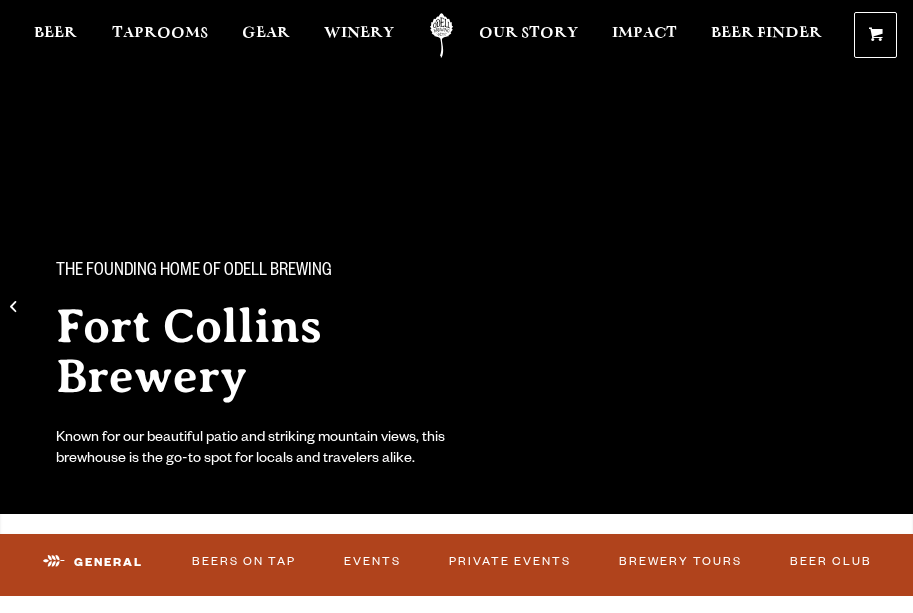scroll, scrollTop: 0, scrollLeft: 0, axis: both 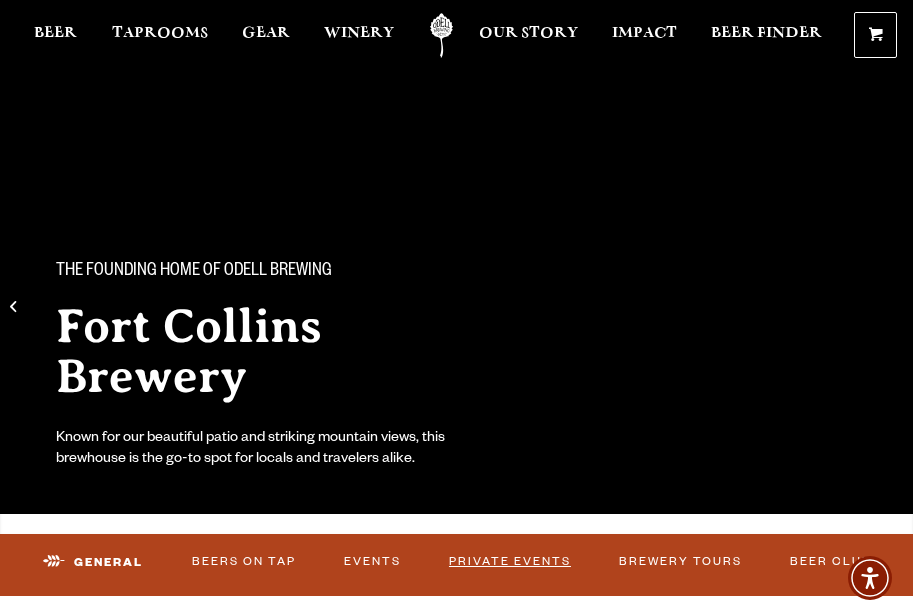 click on "Private Events" at bounding box center [510, 562] 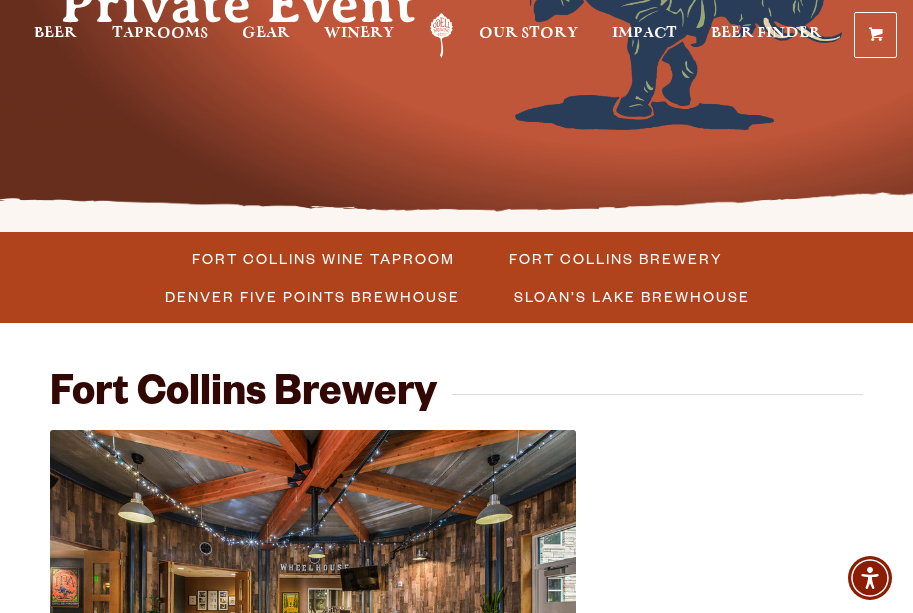 scroll, scrollTop: 0, scrollLeft: 0, axis: both 